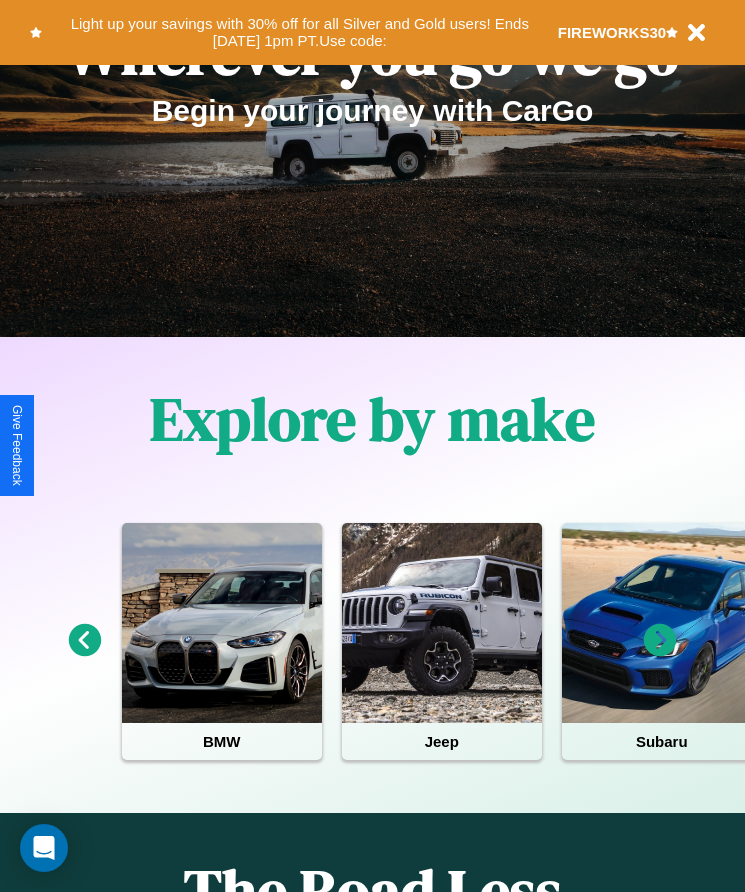 scroll, scrollTop: 334, scrollLeft: 0, axis: vertical 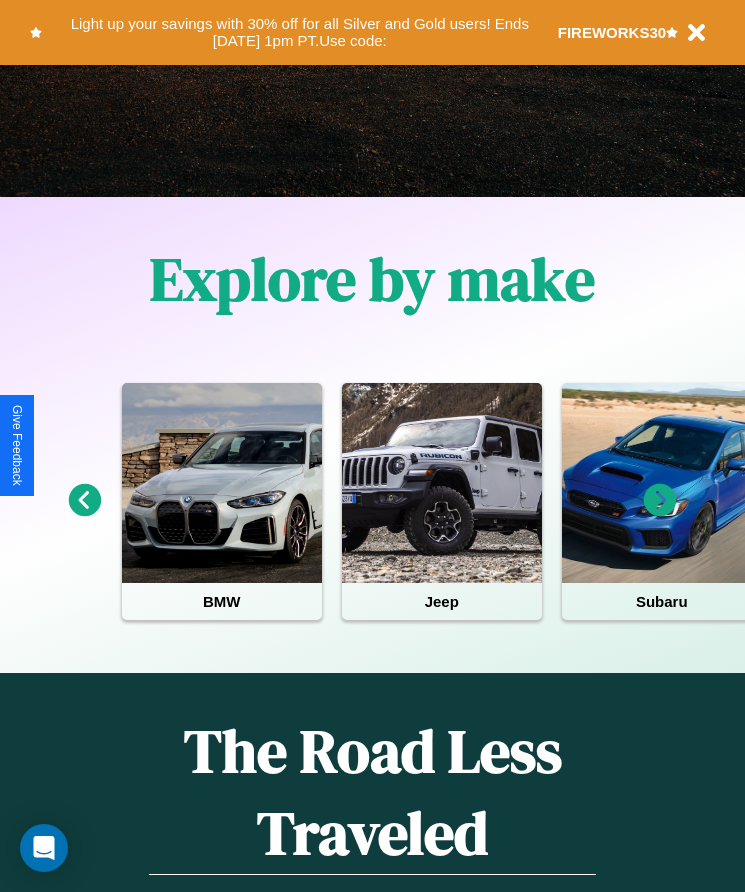 click 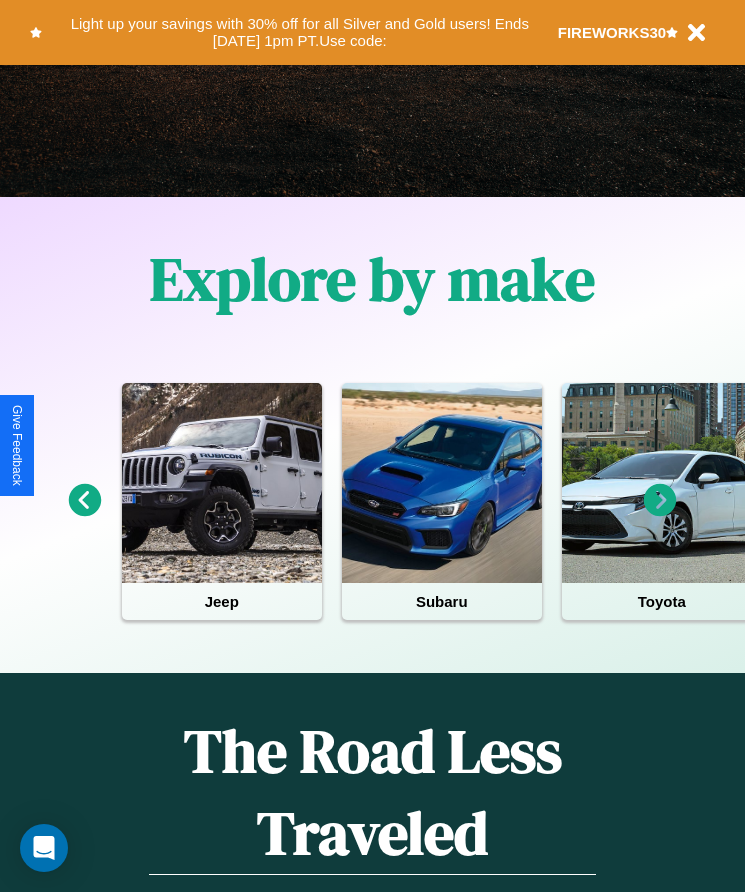 click 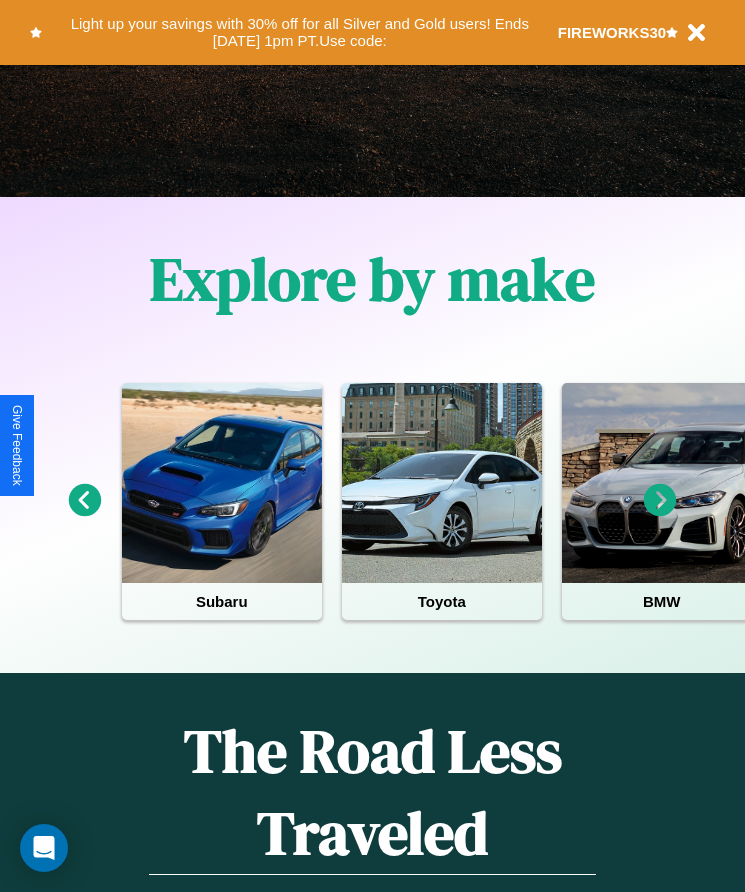 click 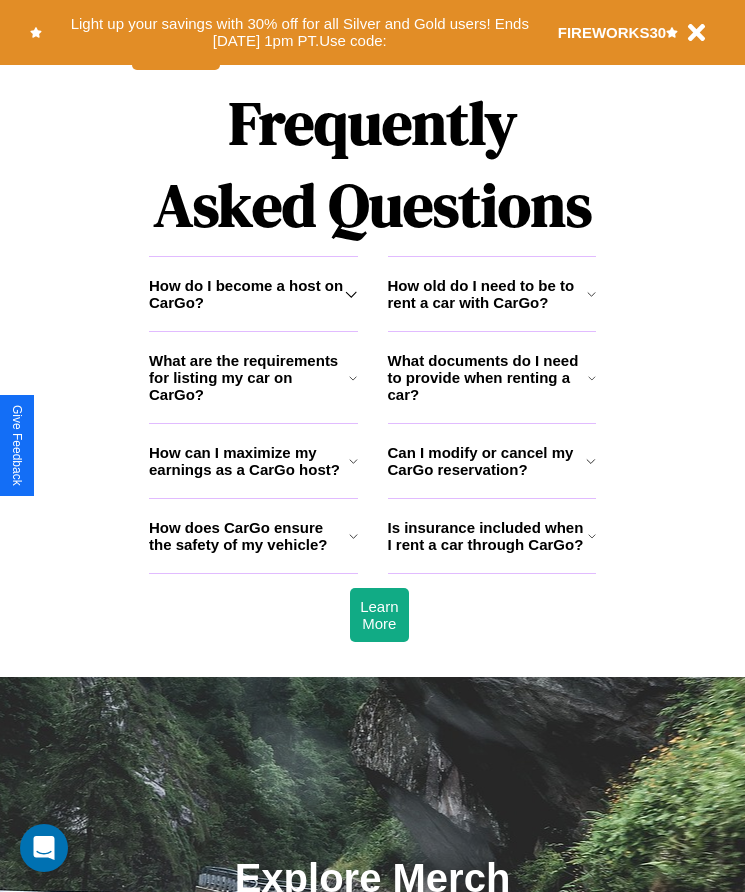 scroll, scrollTop: 2608, scrollLeft: 0, axis: vertical 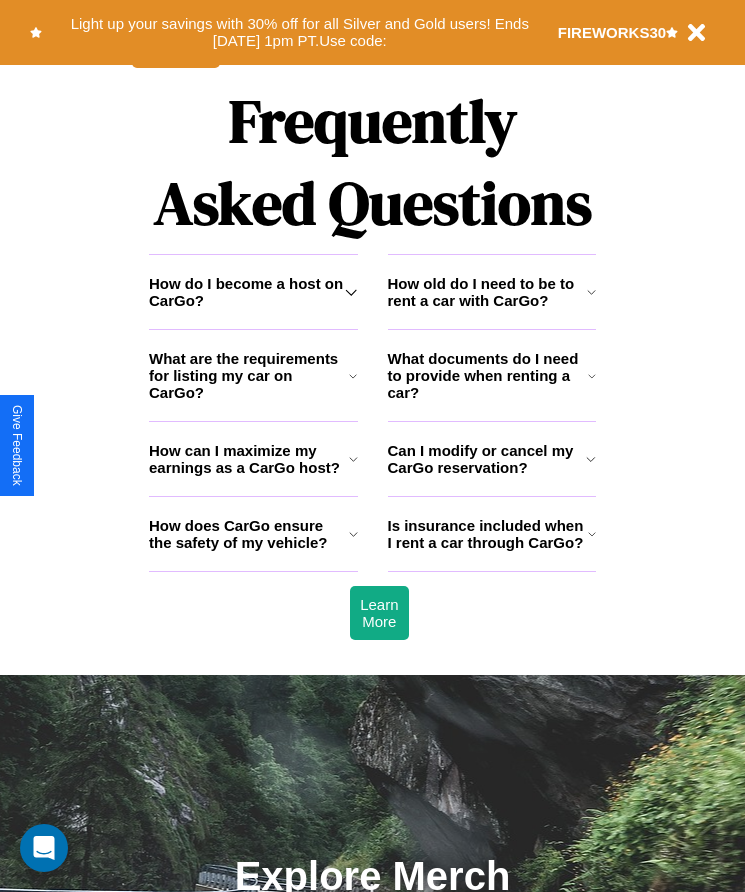 click 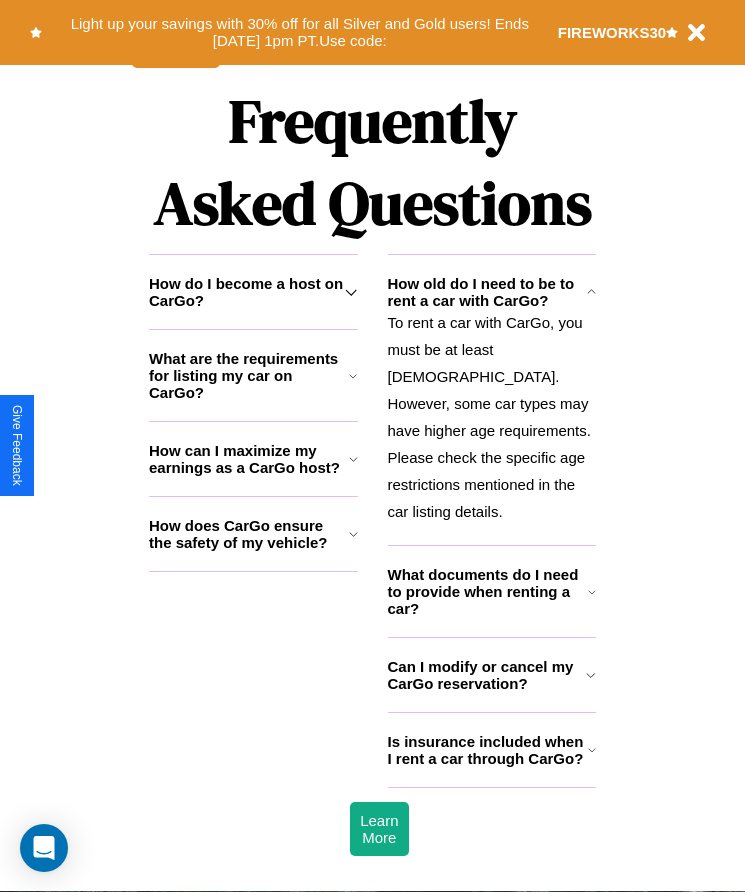 click on "How can I maximize my earnings as a CarGo host?" at bounding box center [249, 459] 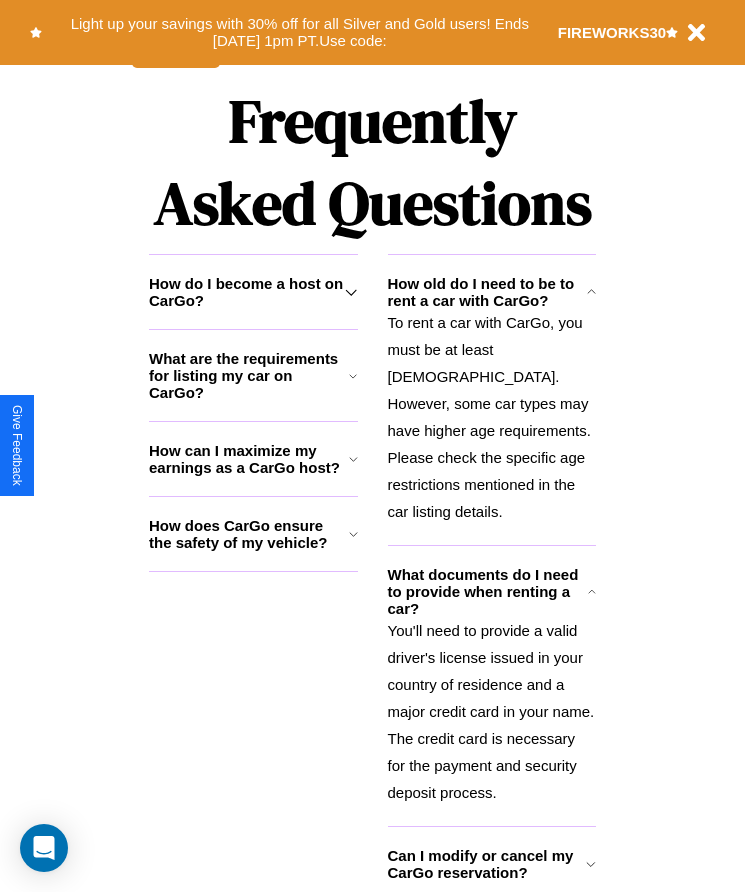 click on "Can I modify or cancel my CarGo reservation?" at bounding box center [487, 864] 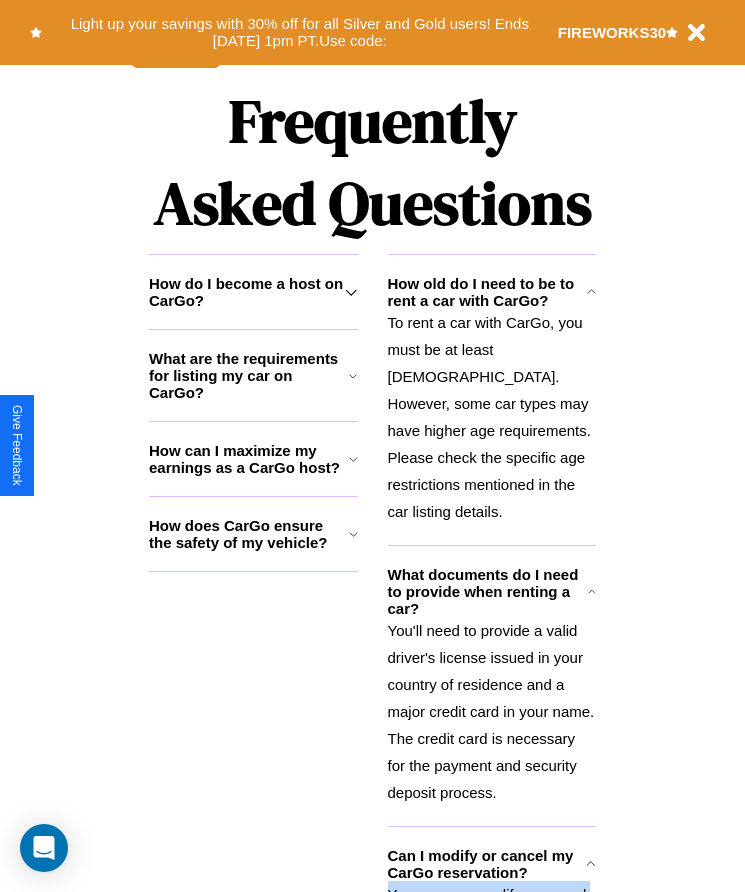 scroll, scrollTop: 1855, scrollLeft: 0, axis: vertical 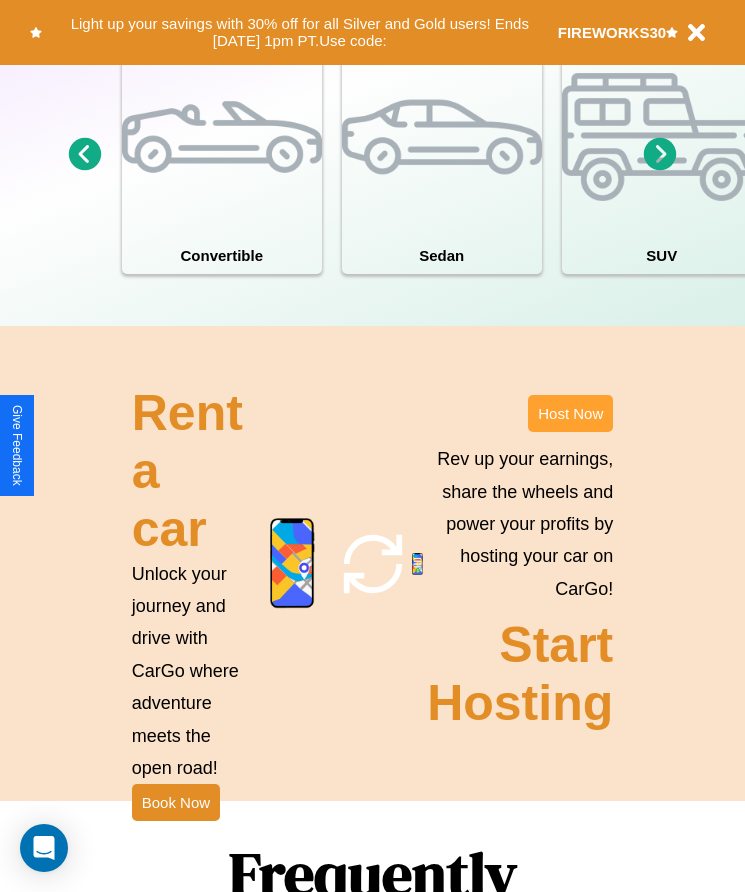 click on "Host Now" at bounding box center (570, 413) 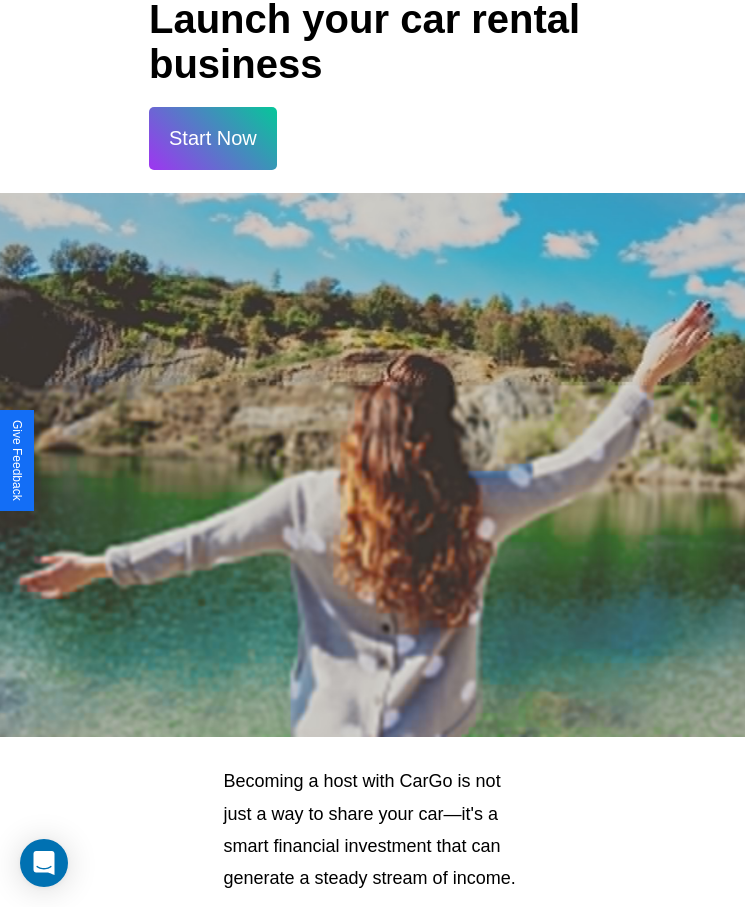 scroll, scrollTop: 2638, scrollLeft: 0, axis: vertical 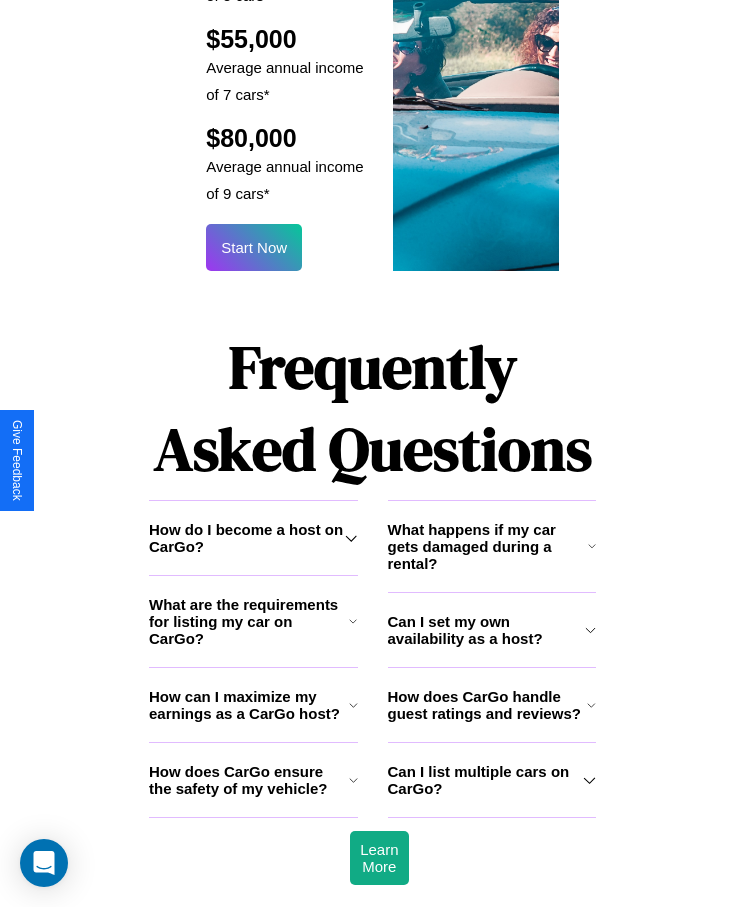 click on "Can I set my own availability as a host?" at bounding box center (486, 630) 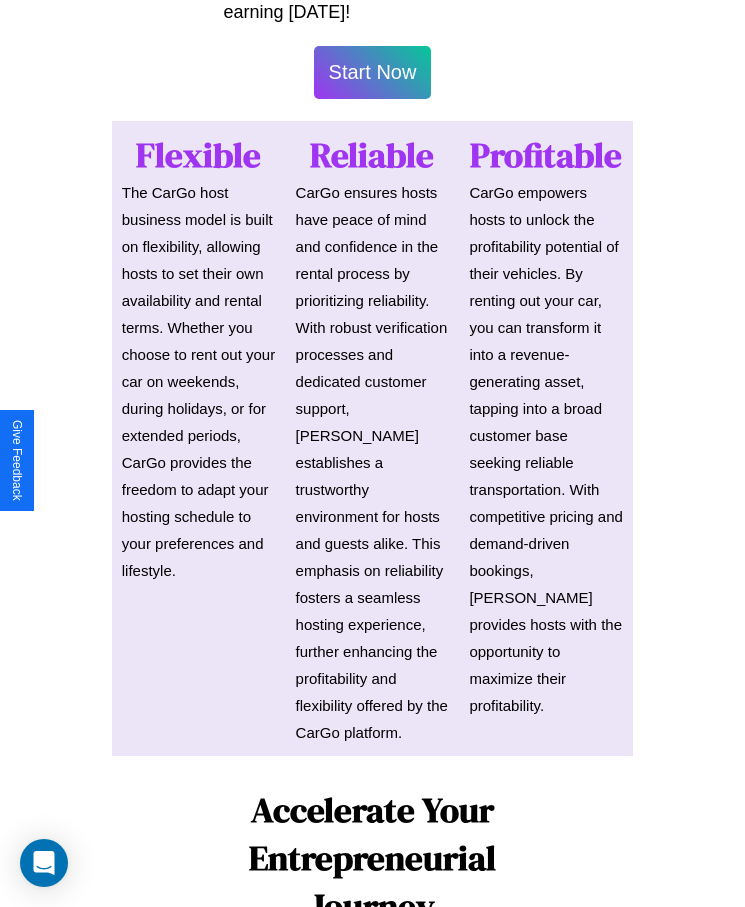 scroll, scrollTop: 0, scrollLeft: 0, axis: both 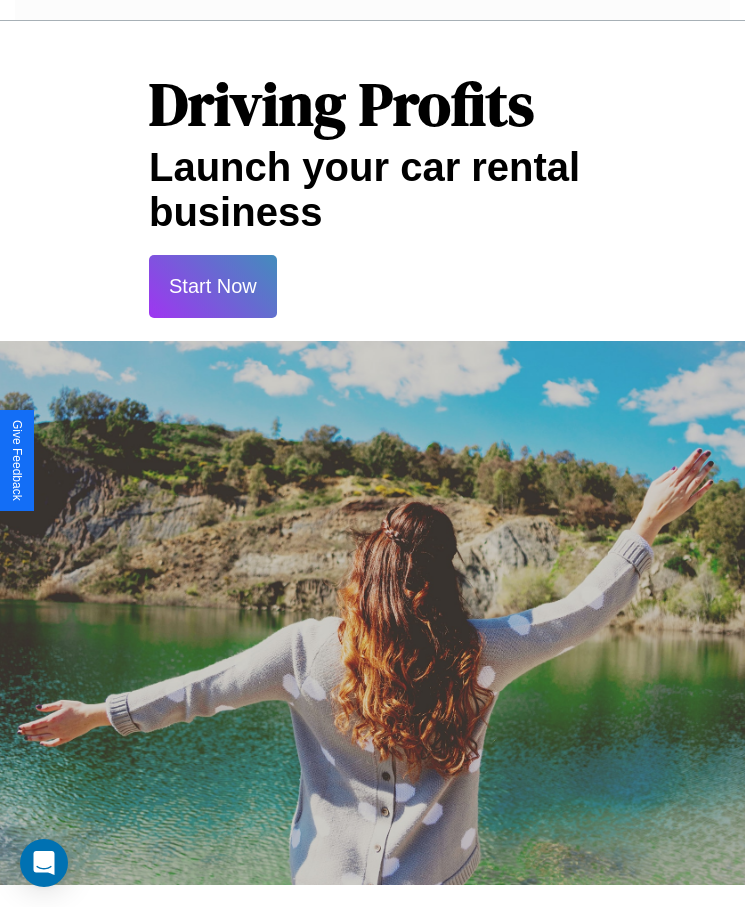 click on "Start Now" at bounding box center (213, 286) 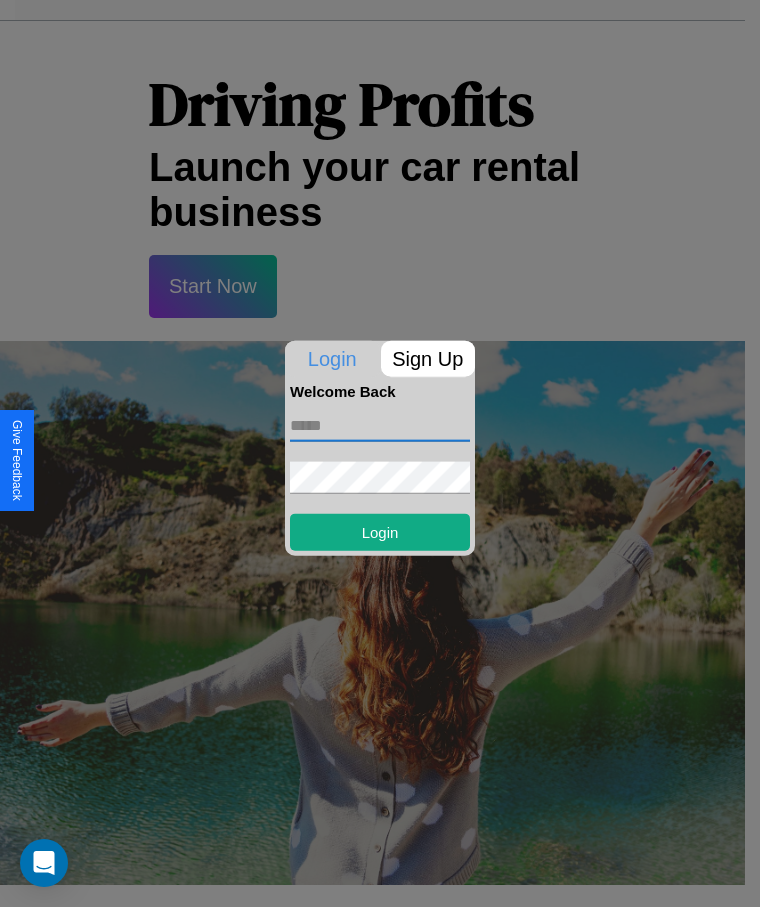 click at bounding box center (380, 425) 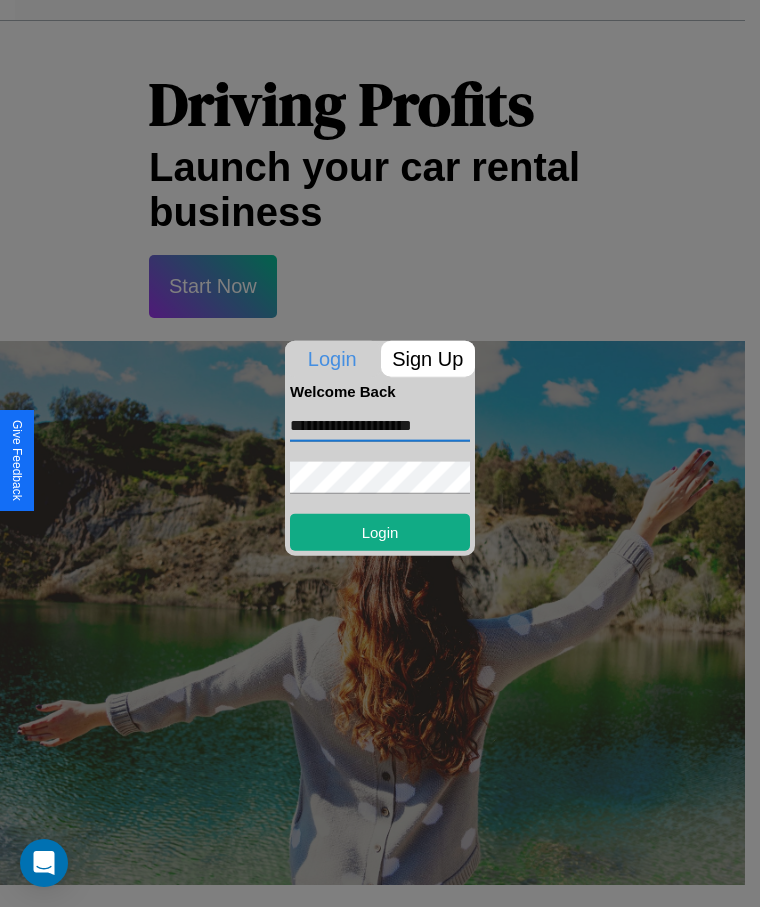 type on "**********" 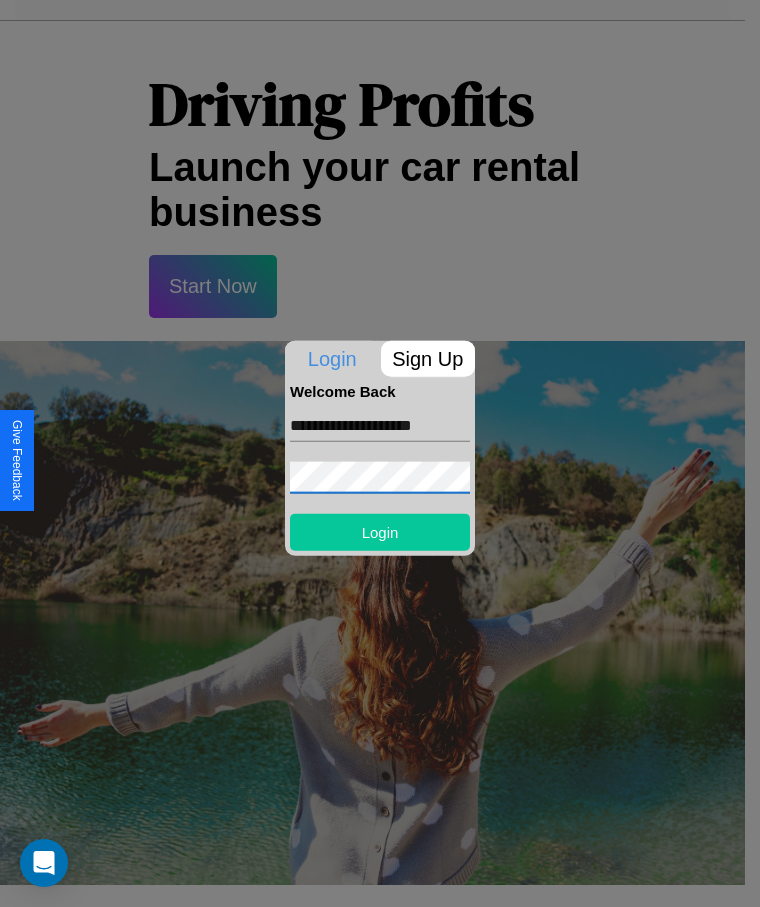 click on "Login" at bounding box center [380, 531] 